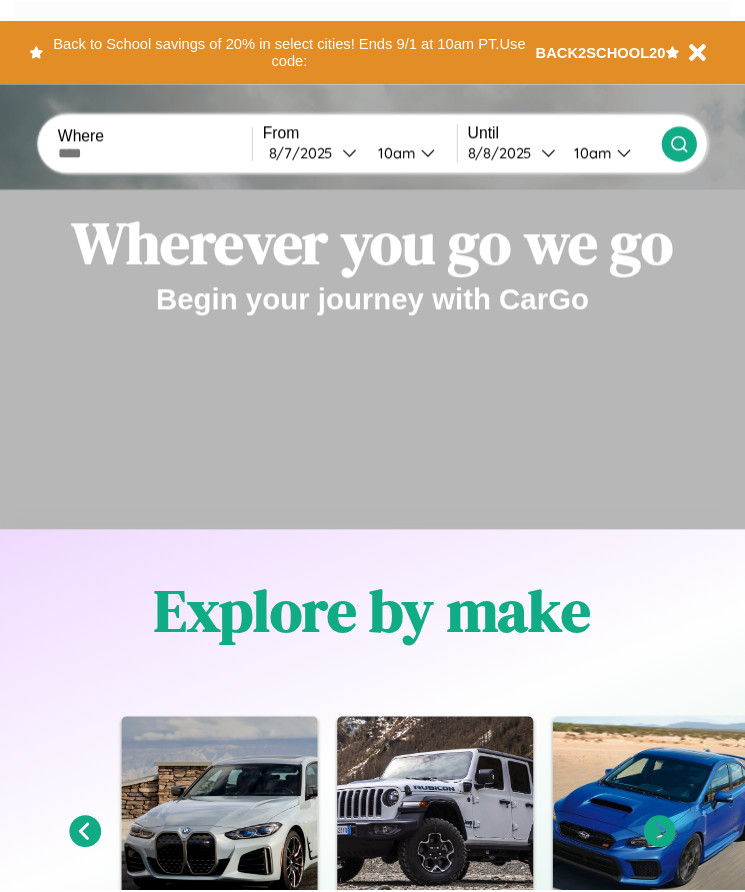 scroll, scrollTop: 0, scrollLeft: 0, axis: both 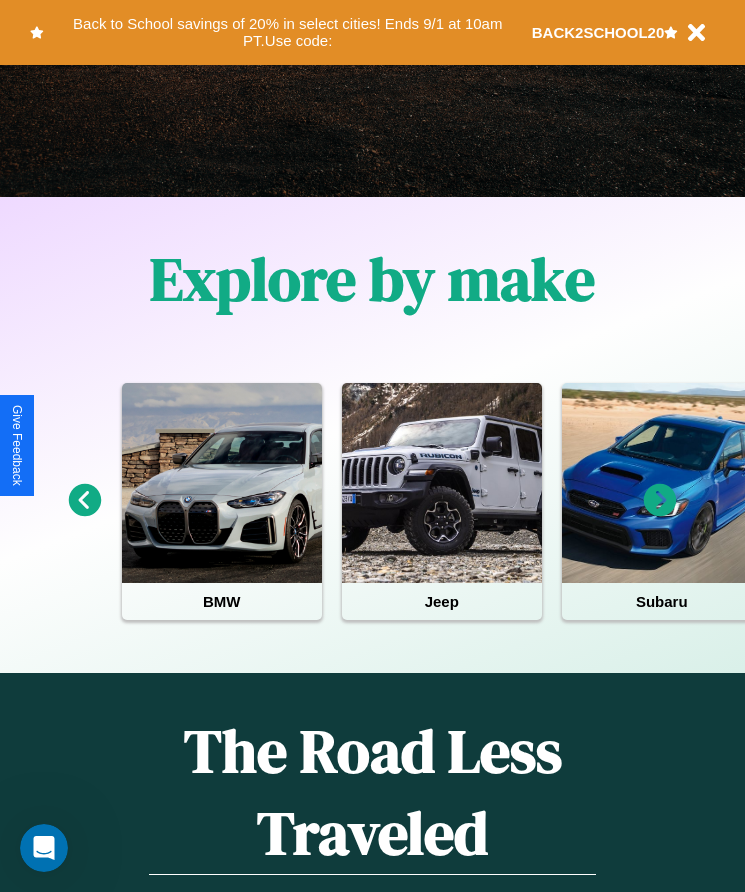 click 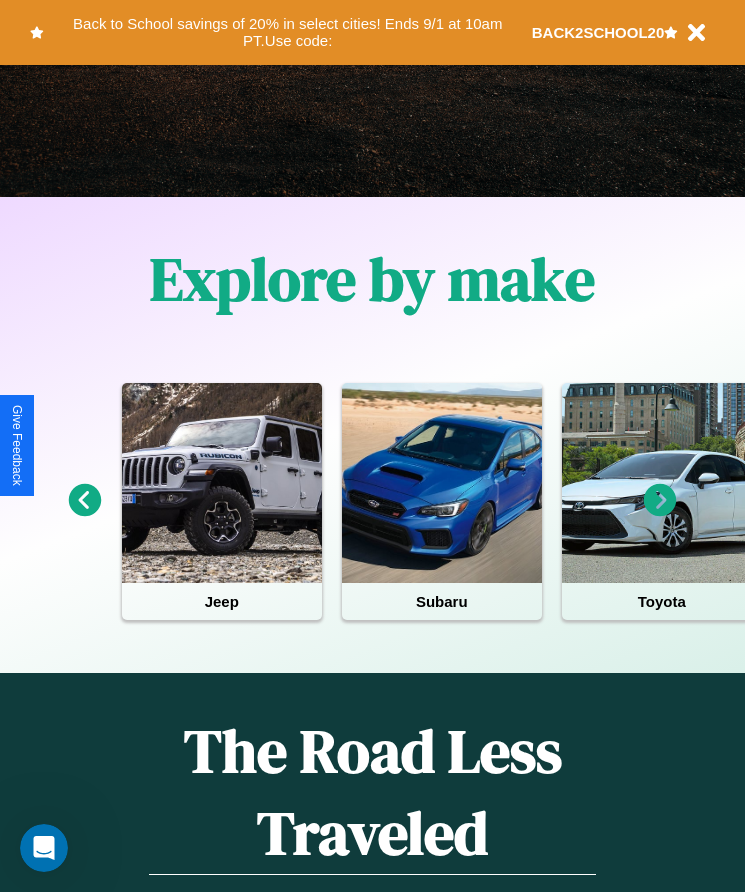 click 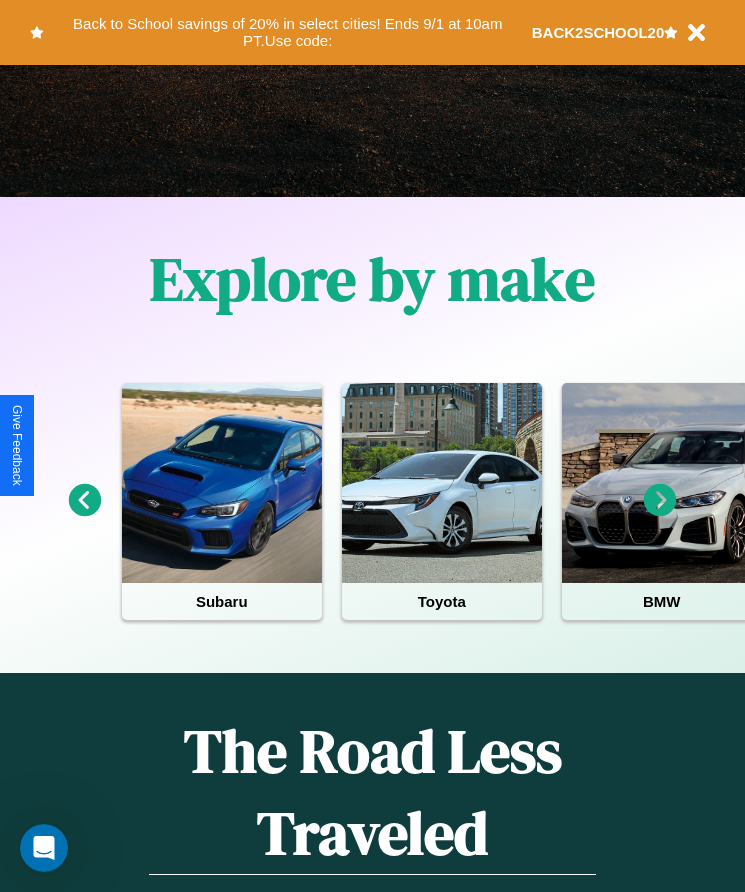 click 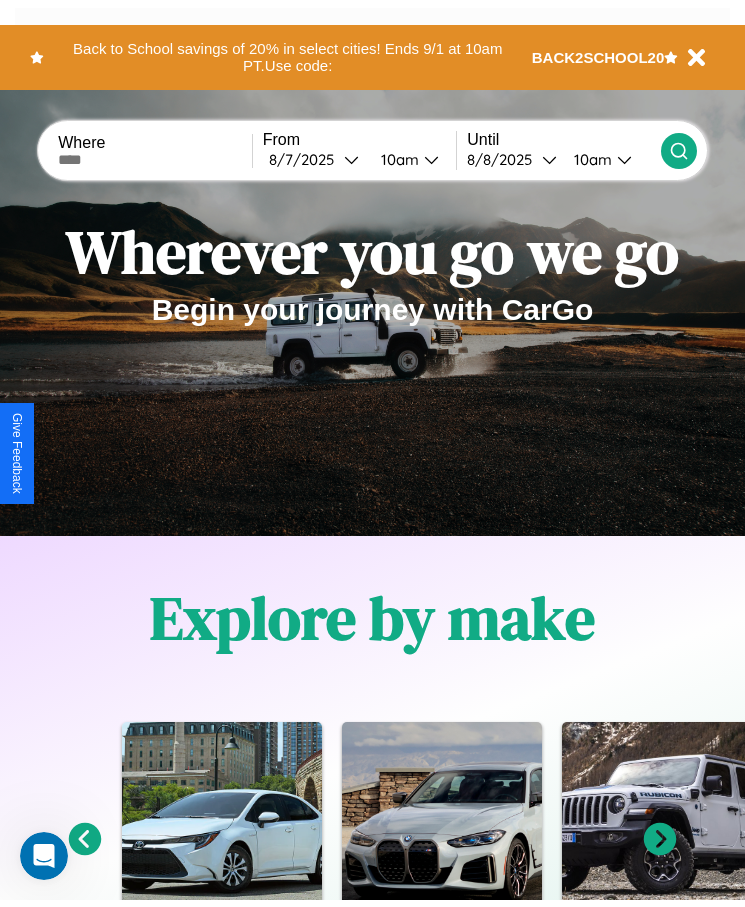 scroll, scrollTop: 0, scrollLeft: 0, axis: both 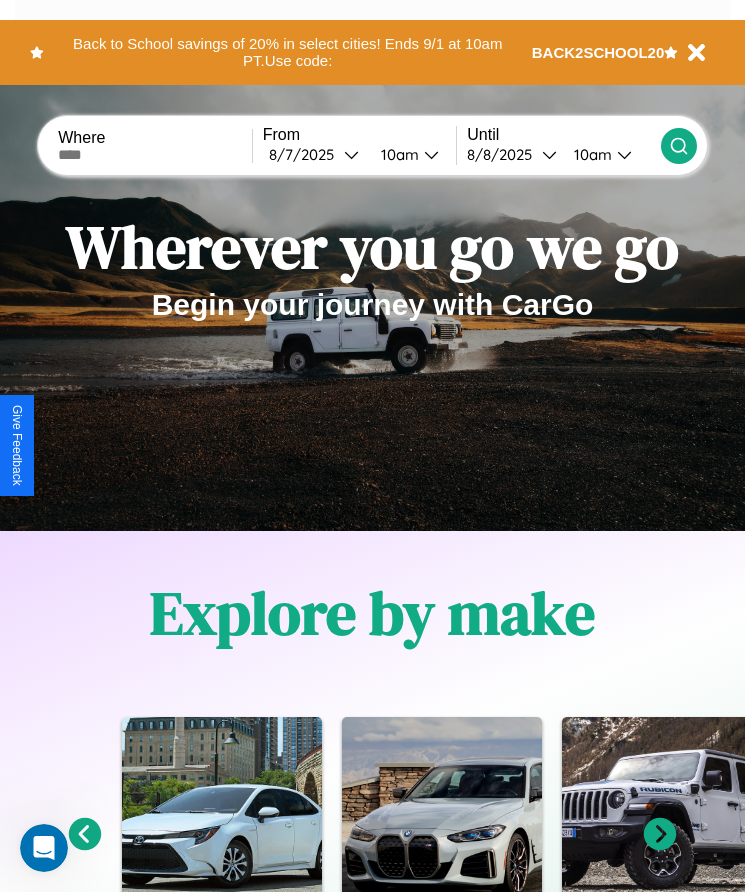 click at bounding box center [155, 155] 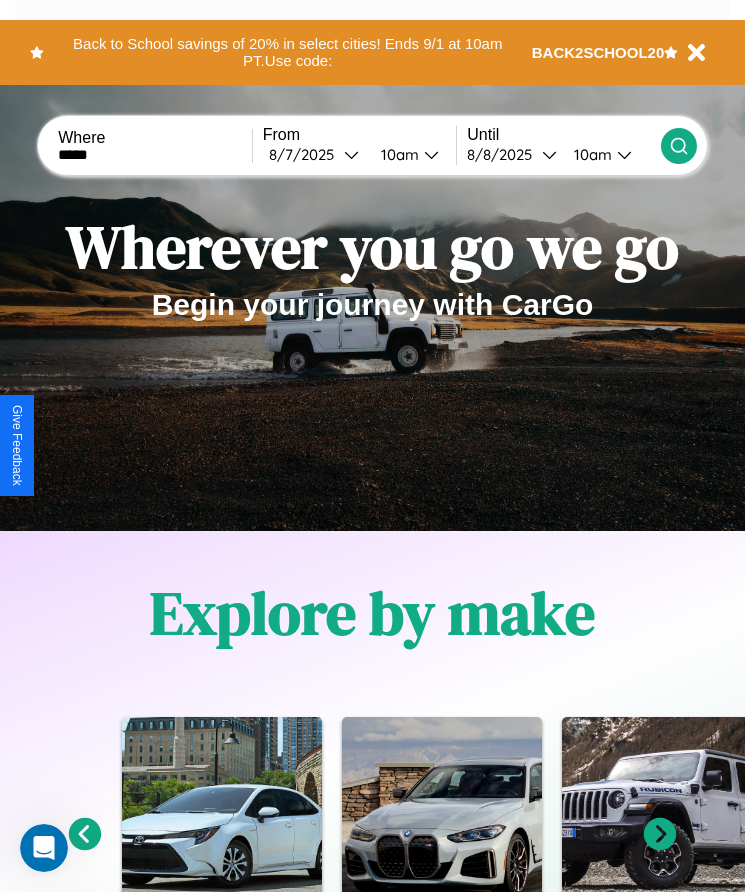 type on "*****" 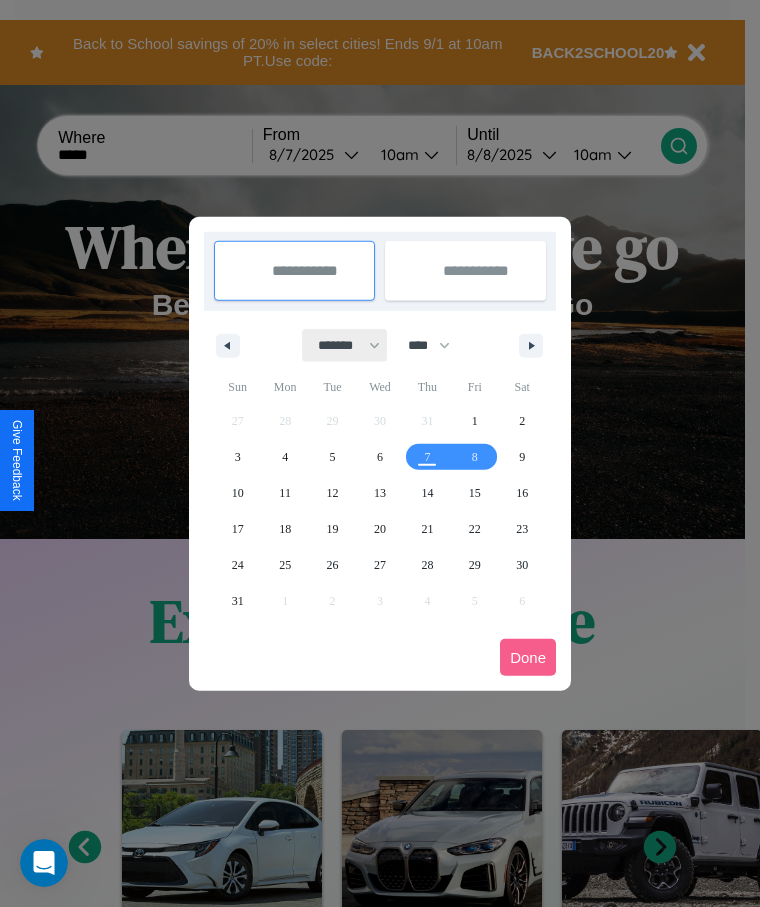 click on "******* ******** ***** ***** *** **** **** ****** ********* ******* ******** ********" at bounding box center [345, 345] 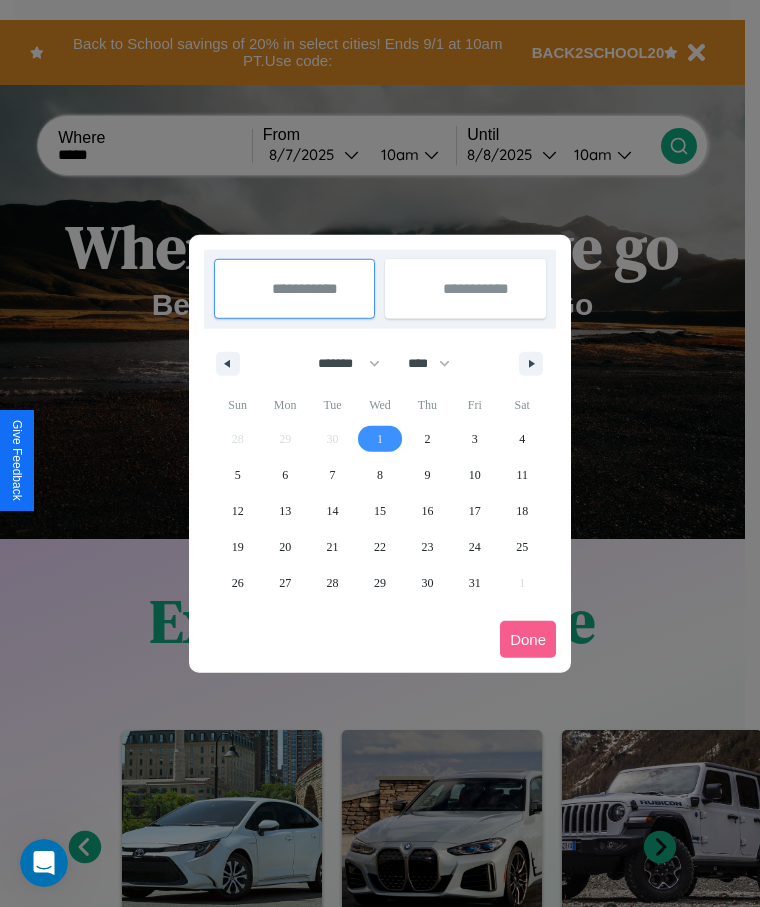 click on "1" at bounding box center (380, 439) 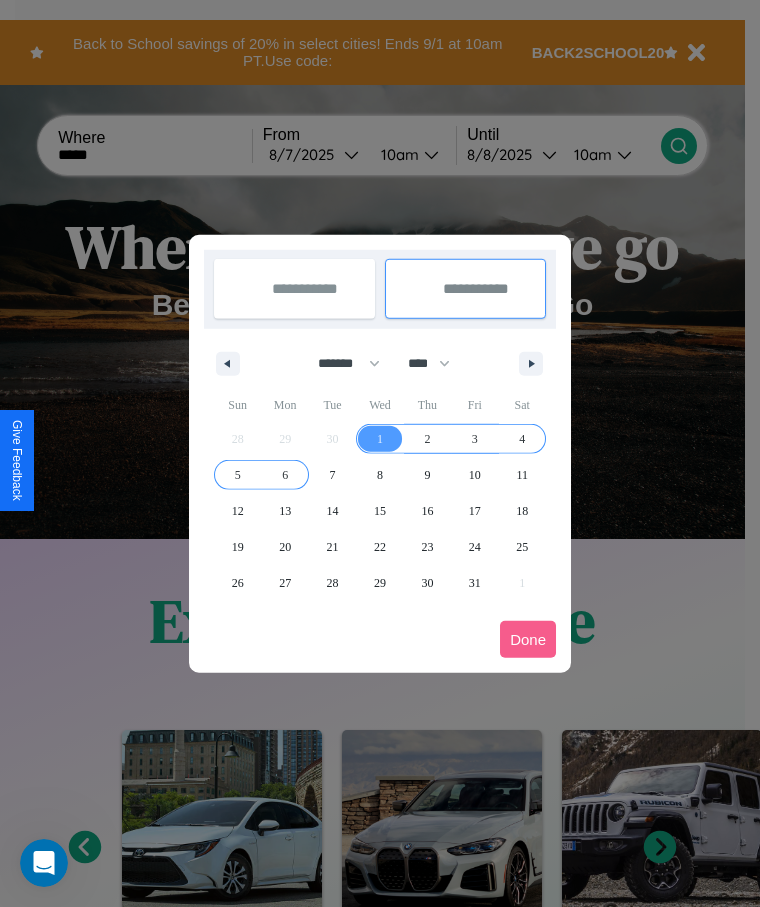 click on "6" at bounding box center (285, 475) 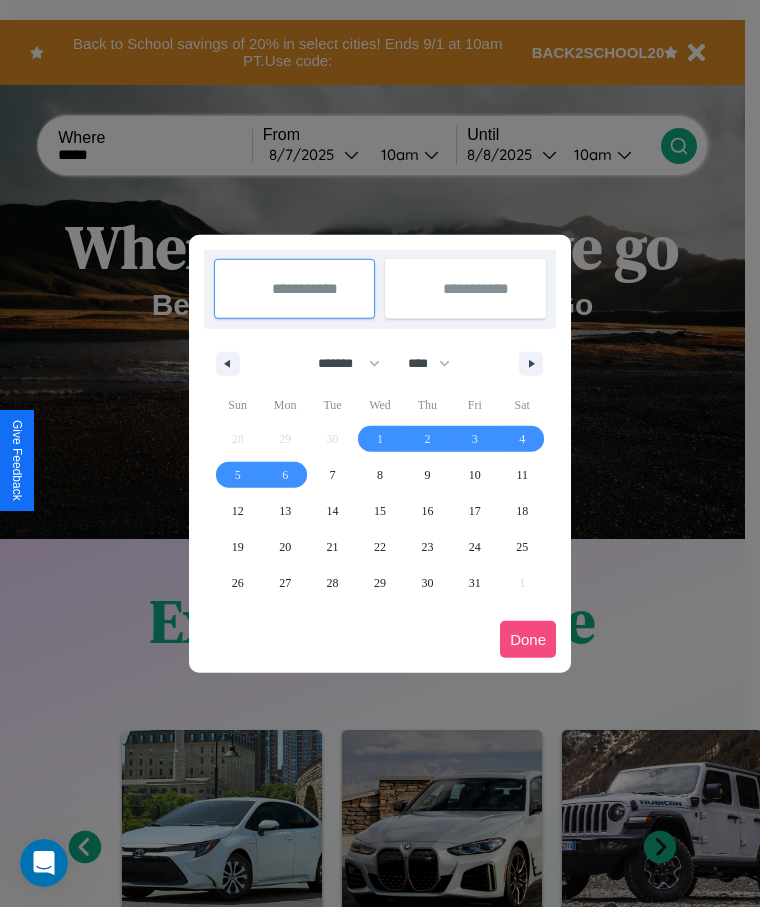 click on "Done" at bounding box center [528, 639] 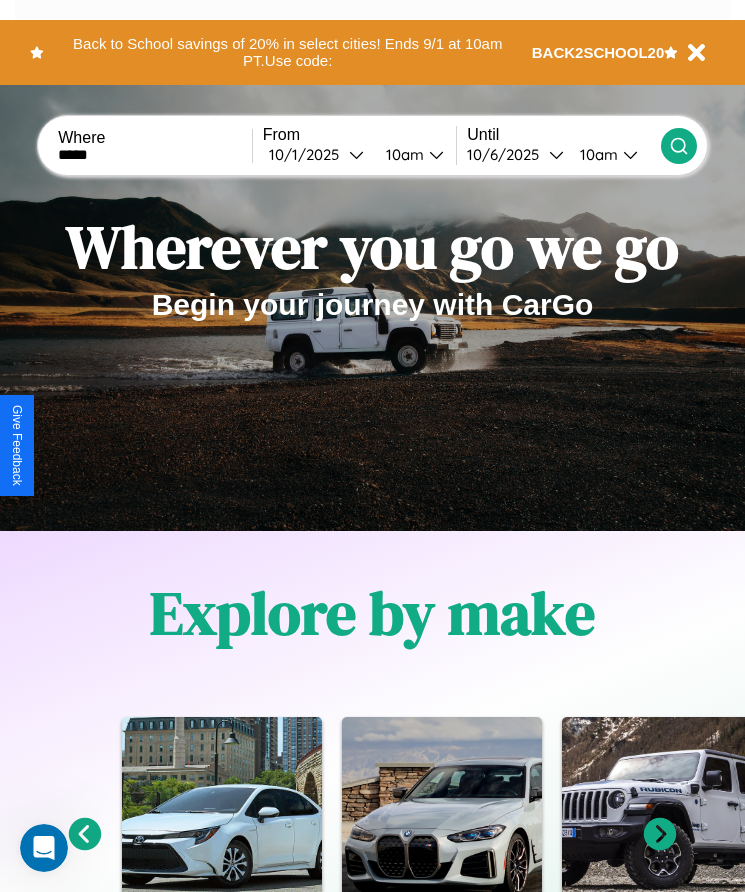 click on "10am" at bounding box center (402, 154) 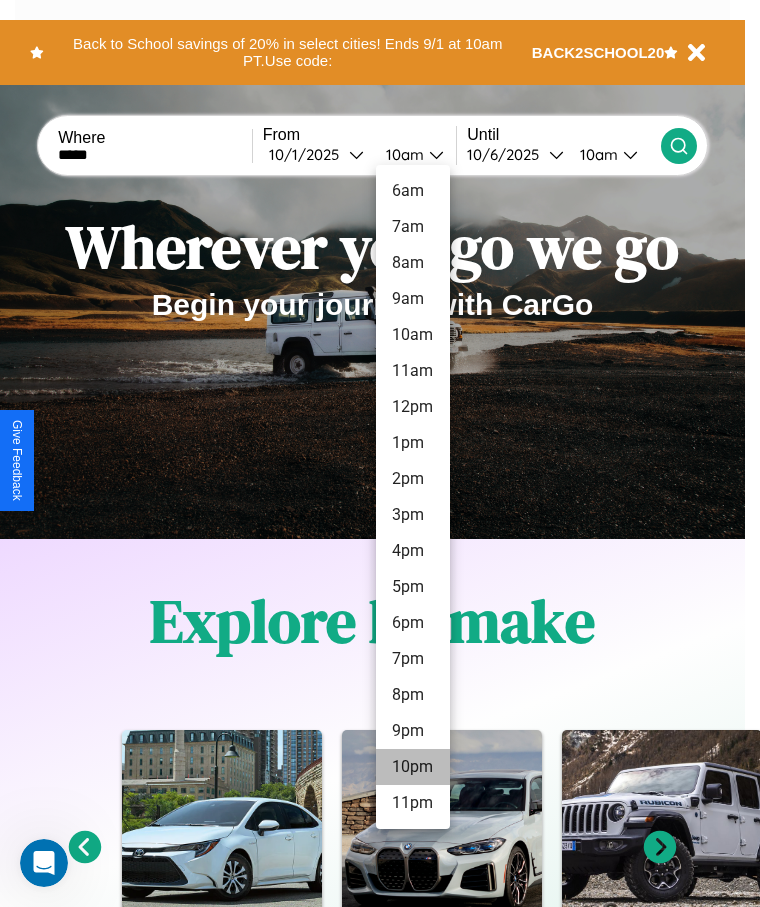 click on "10pm" at bounding box center [413, 767] 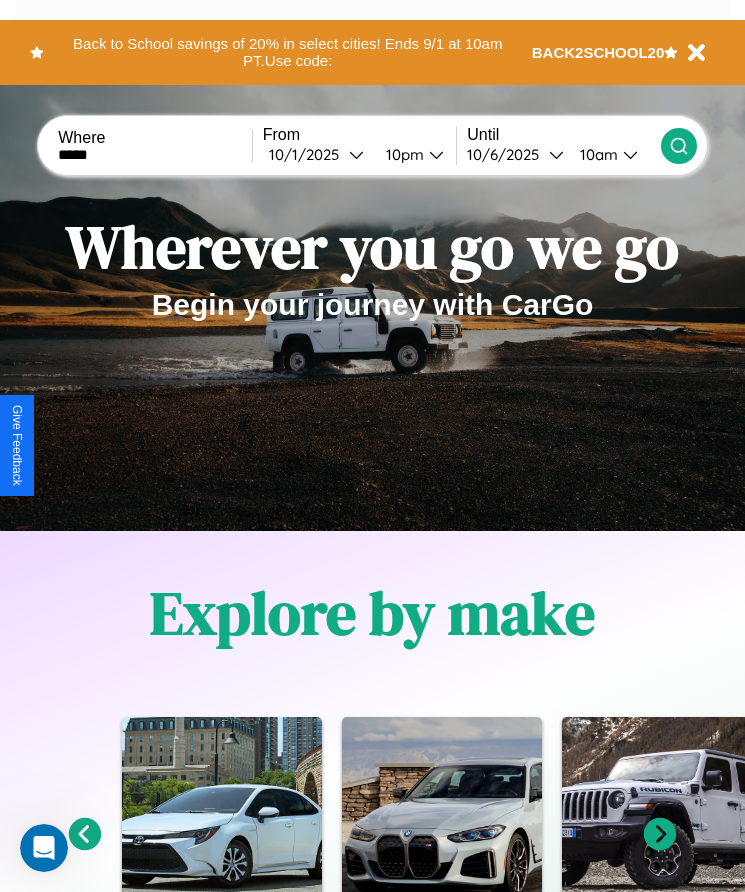click on "10am" at bounding box center (596, 154) 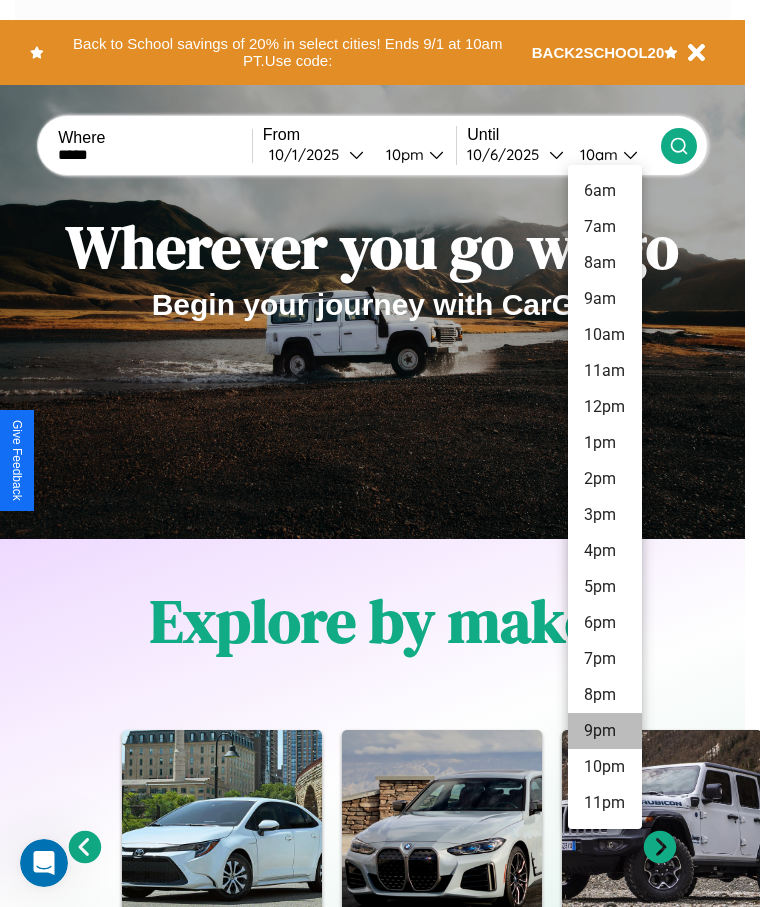 click on "9pm" at bounding box center [605, 731] 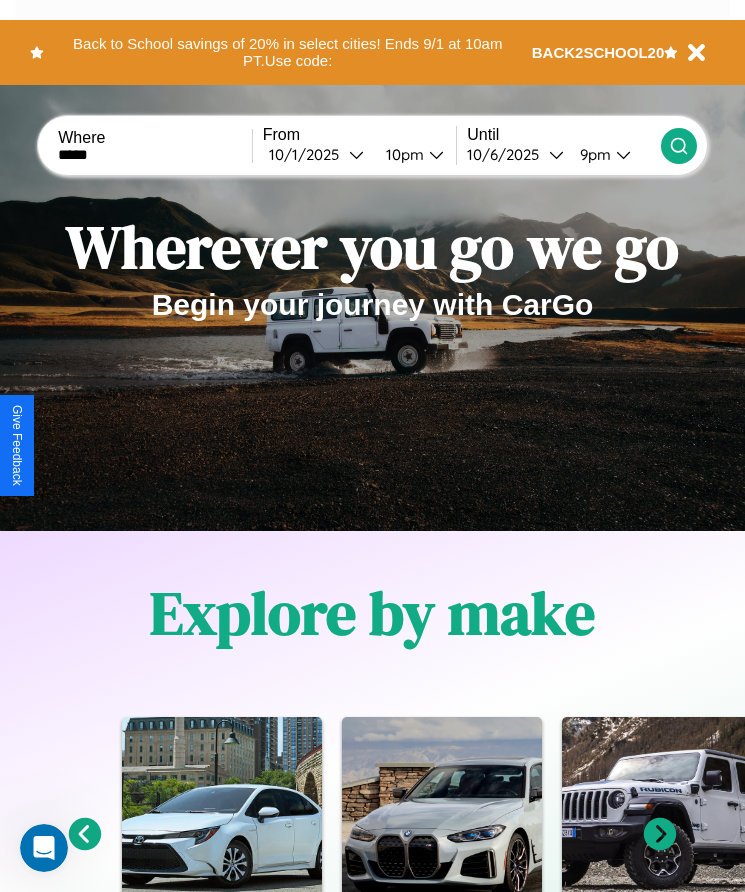click 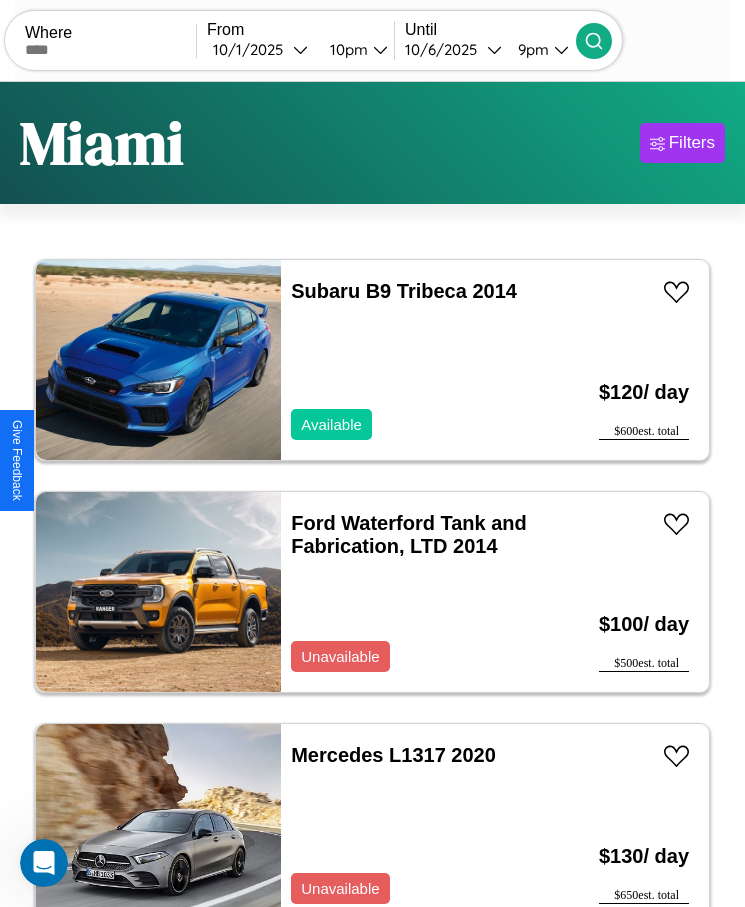 scroll, scrollTop: 50, scrollLeft: 0, axis: vertical 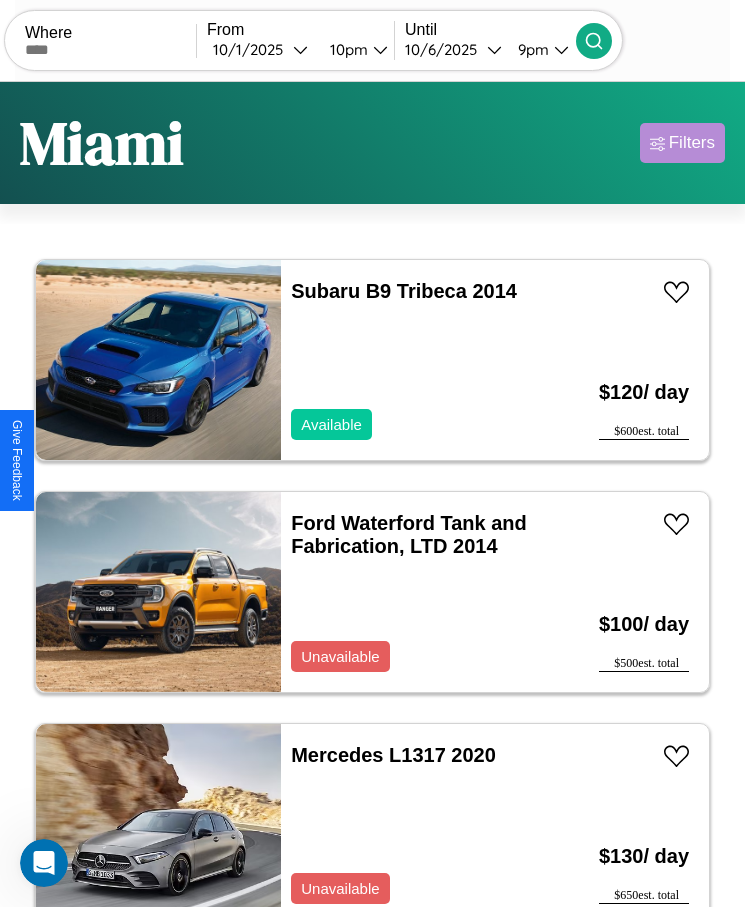 click on "Filters" at bounding box center [692, 143] 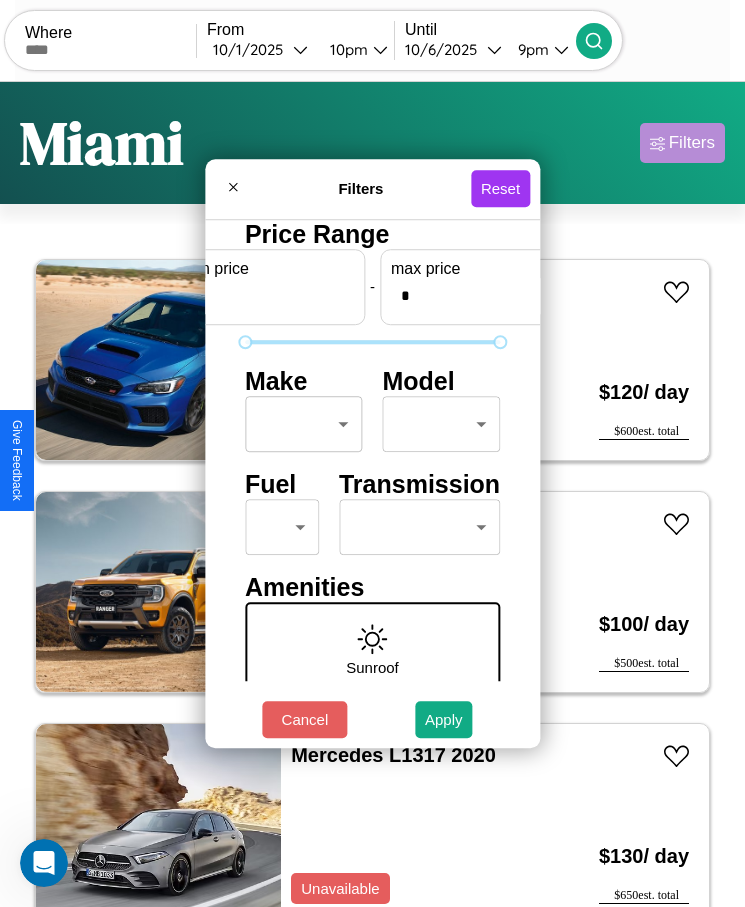 scroll, scrollTop: 0, scrollLeft: 74, axis: horizontal 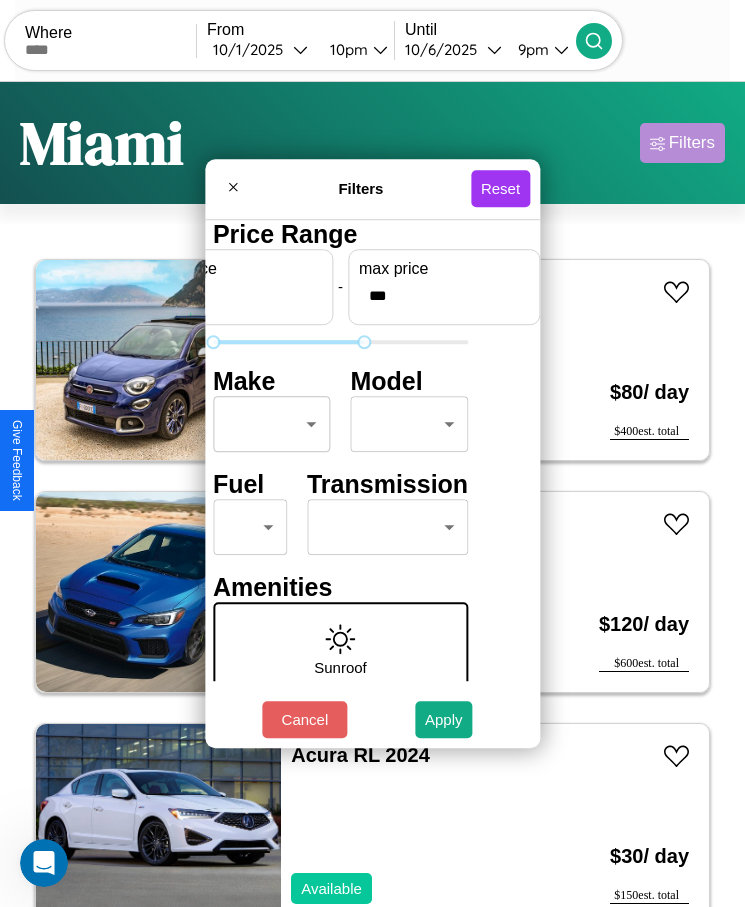 type on "***" 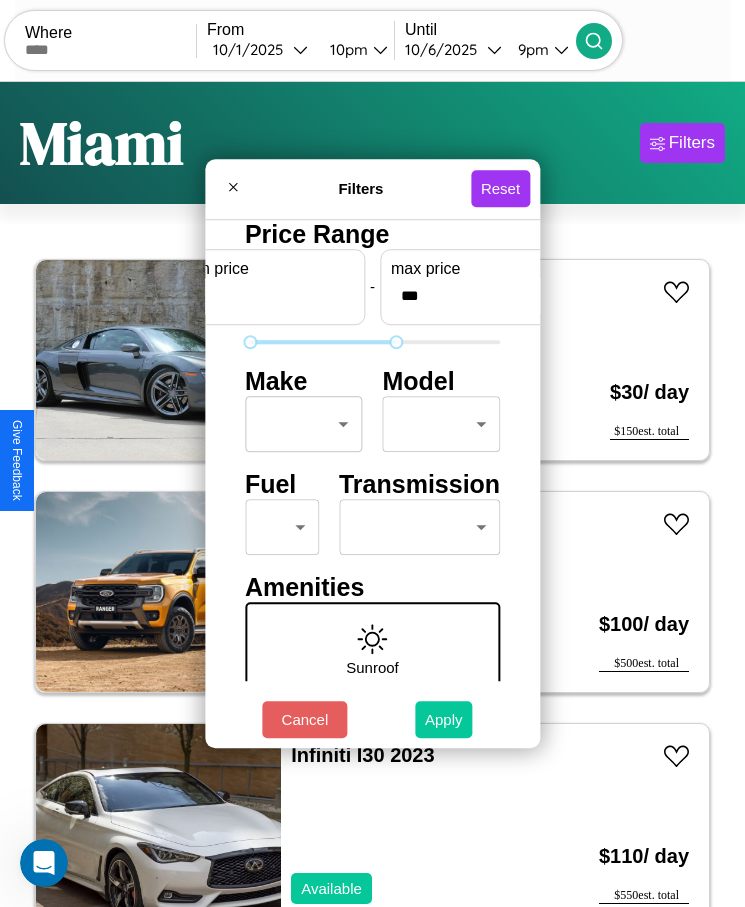 type on "**" 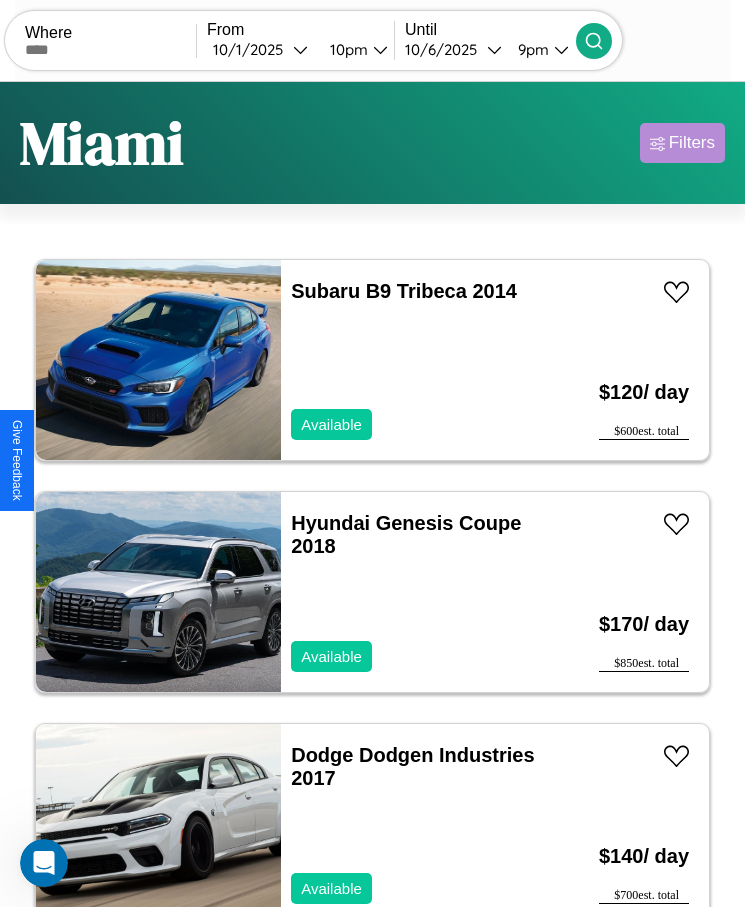 click on "Filters" at bounding box center [692, 143] 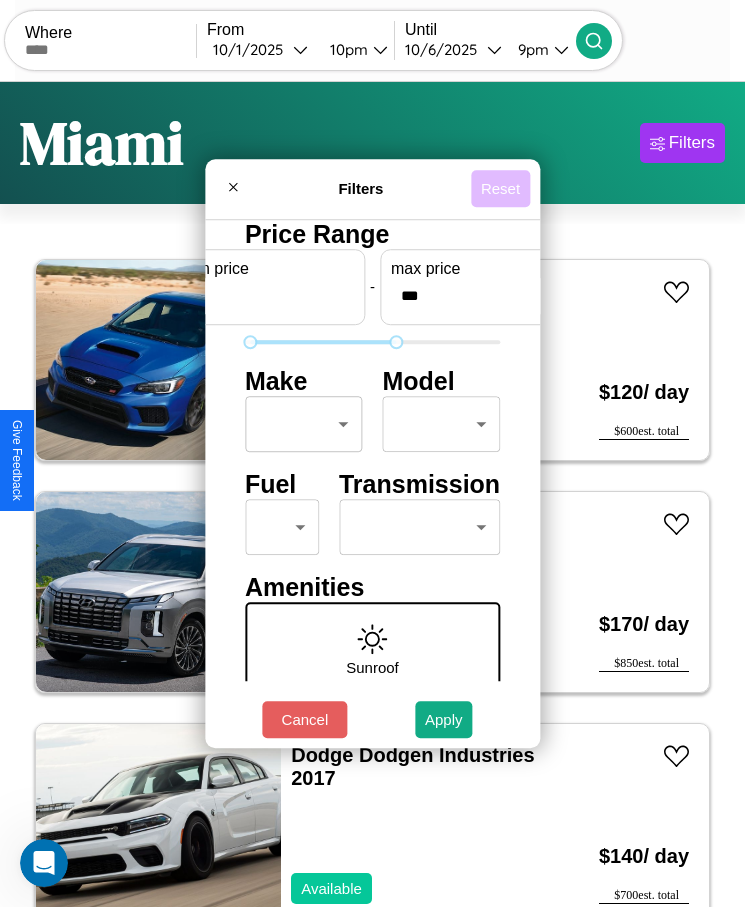 click on "Reset" at bounding box center [500, 188] 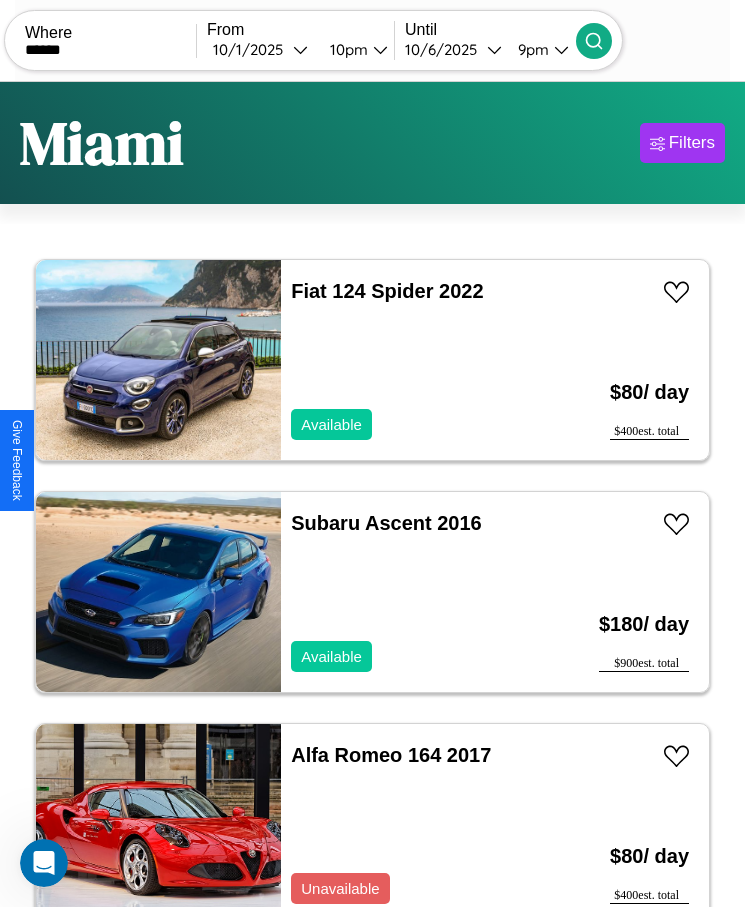 type on "******" 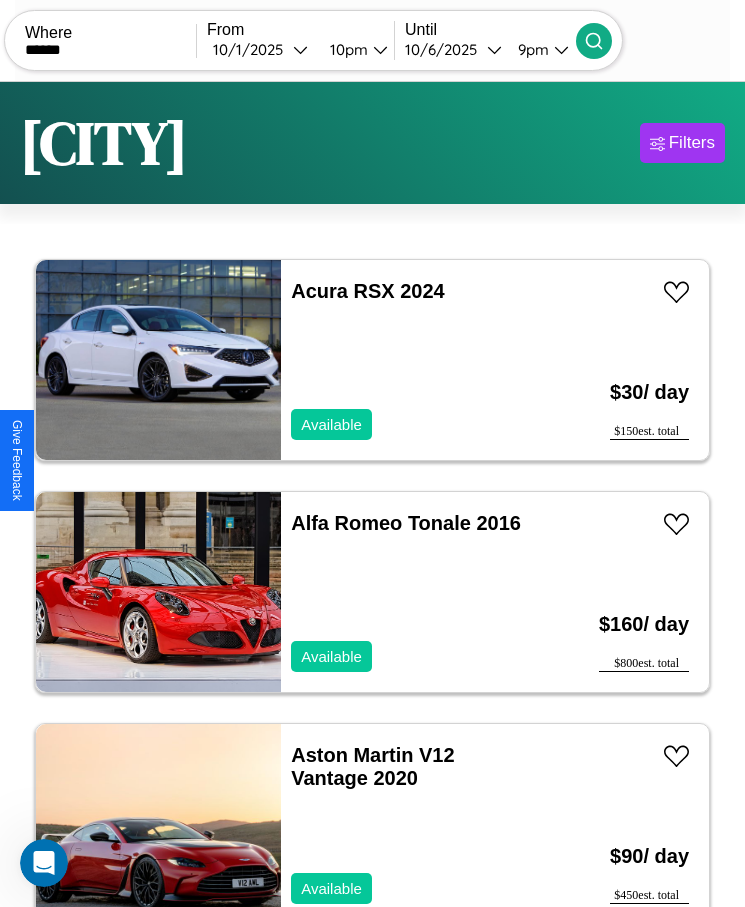 scroll, scrollTop: 50, scrollLeft: 0, axis: vertical 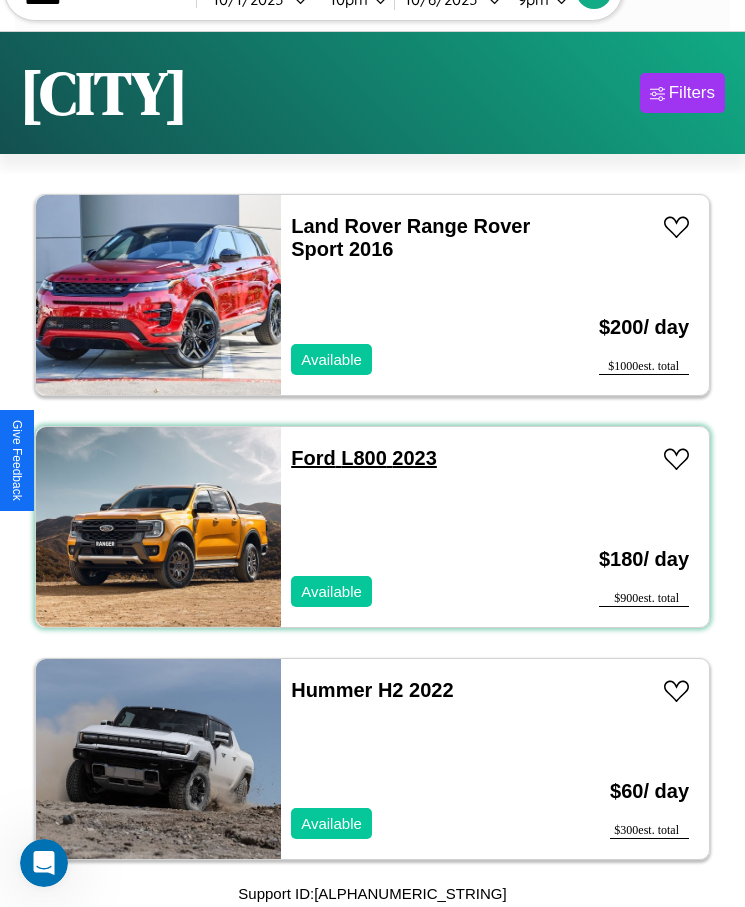 click on "Ford   L800   2023" at bounding box center [364, 458] 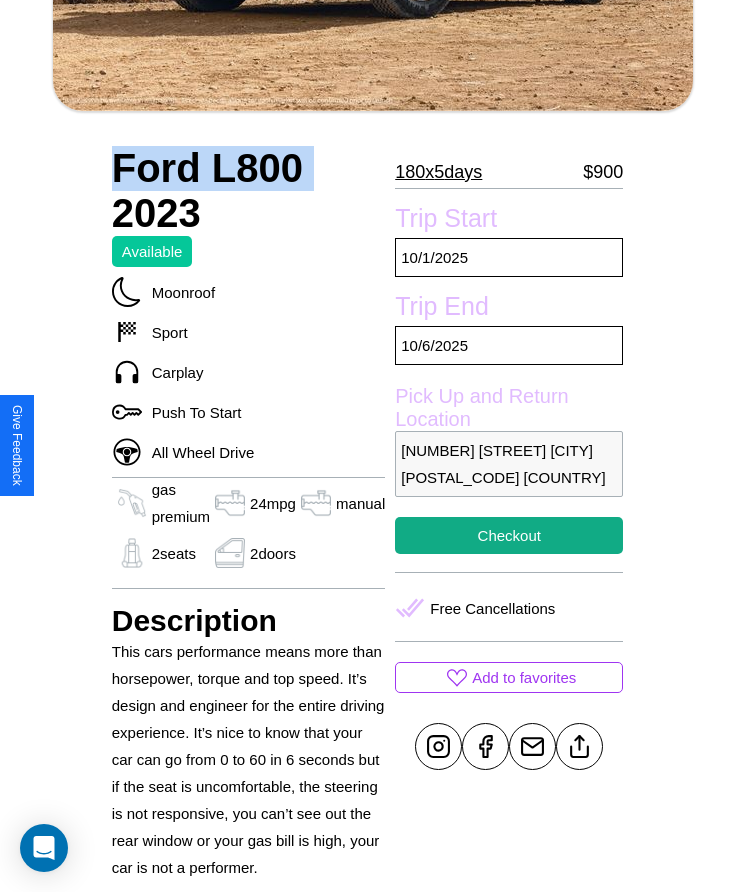 scroll, scrollTop: 538, scrollLeft: 0, axis: vertical 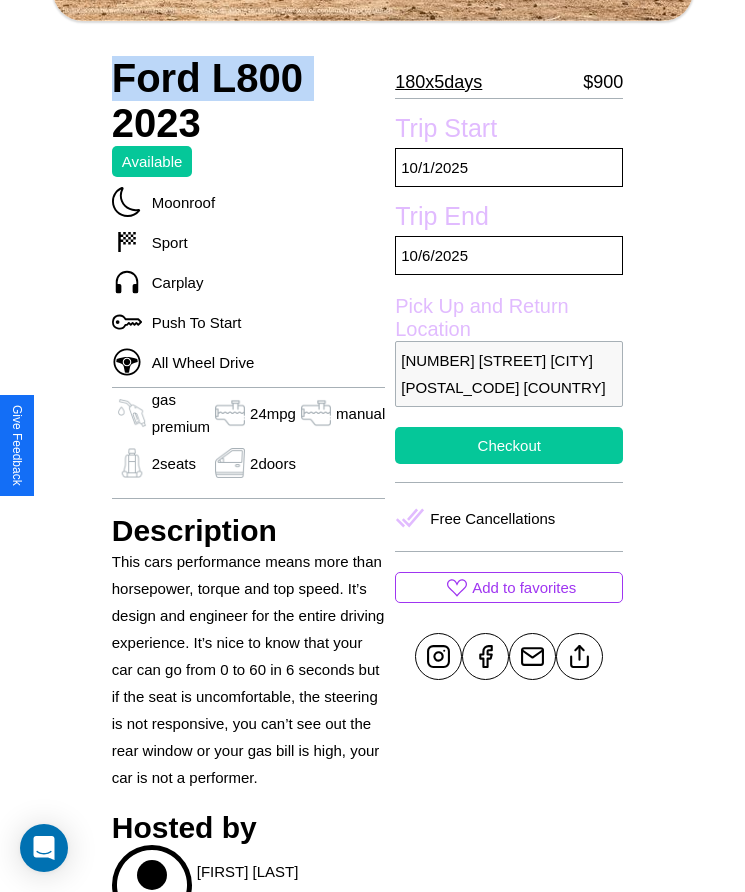 click on "Checkout" at bounding box center [509, 445] 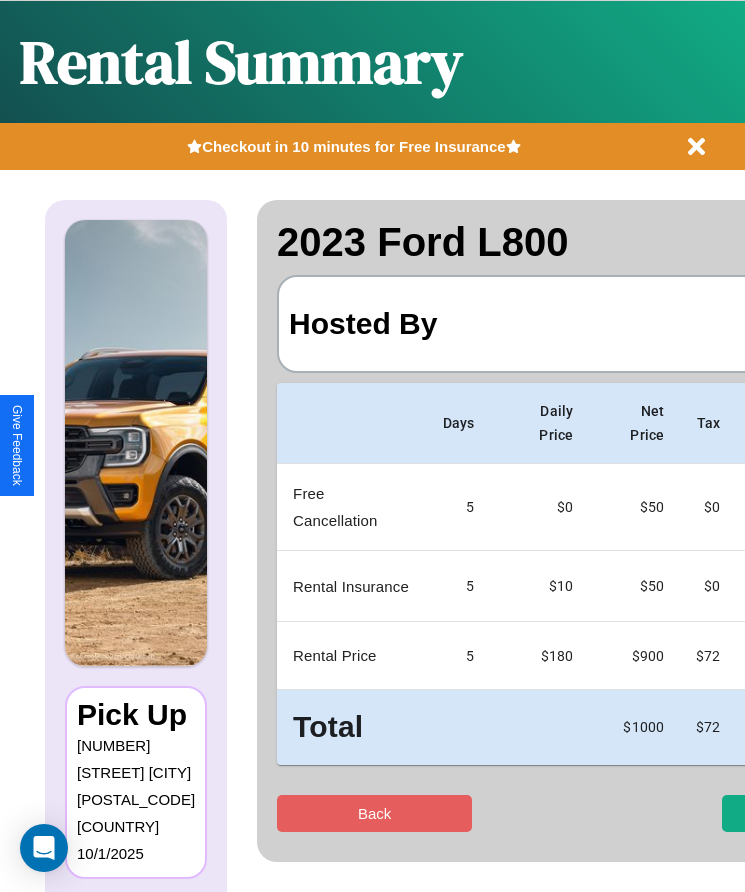 scroll, scrollTop: 0, scrollLeft: 118, axis: horizontal 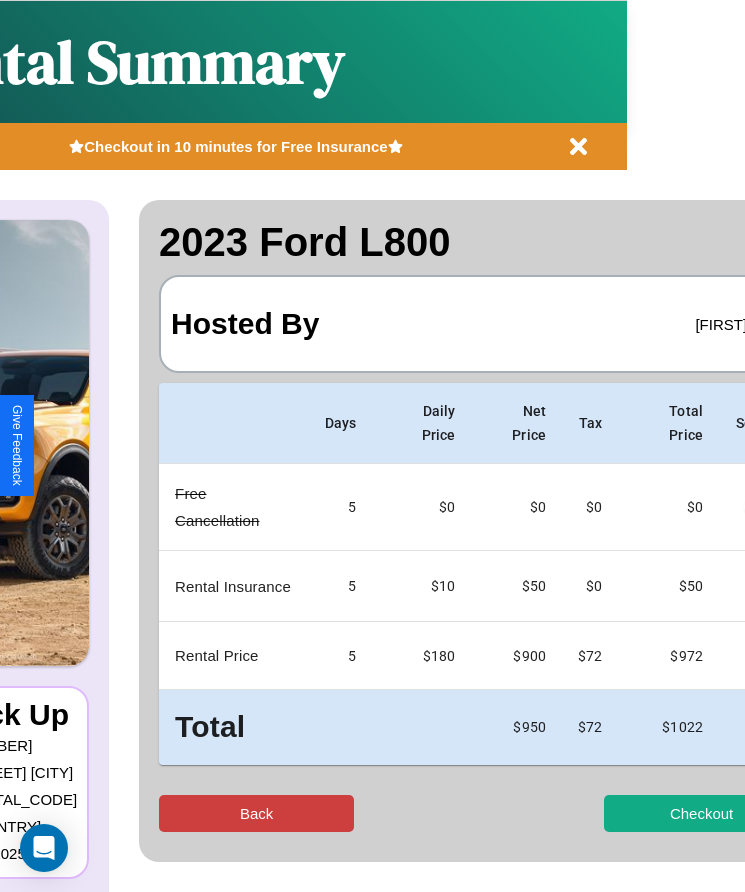 click on "Back" at bounding box center [256, 813] 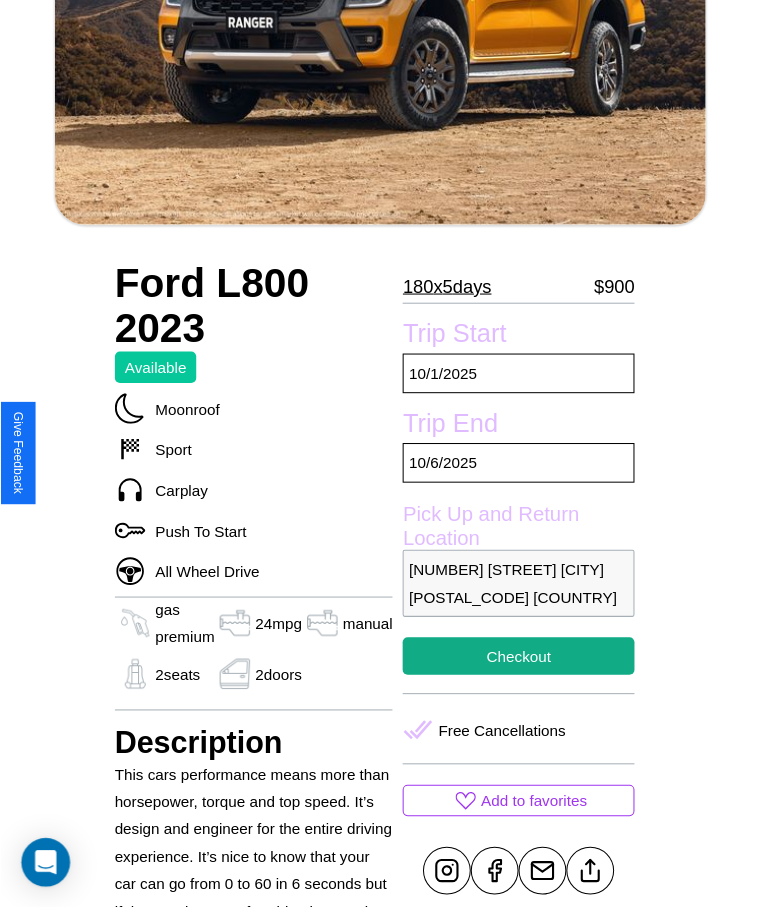 scroll, scrollTop: 680, scrollLeft: 0, axis: vertical 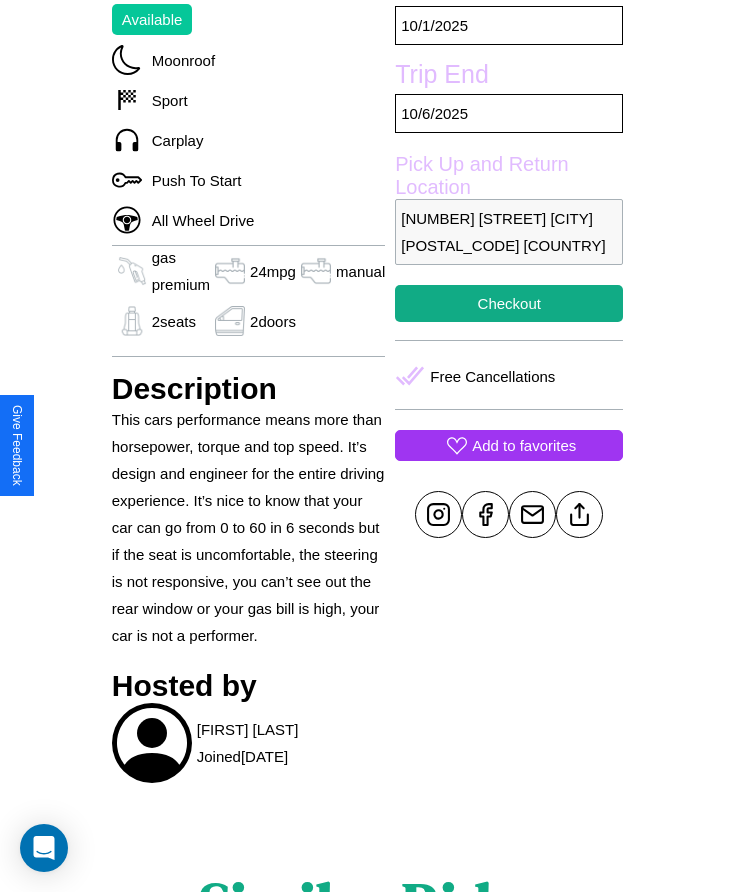 click on "Add to favorites" at bounding box center [524, 445] 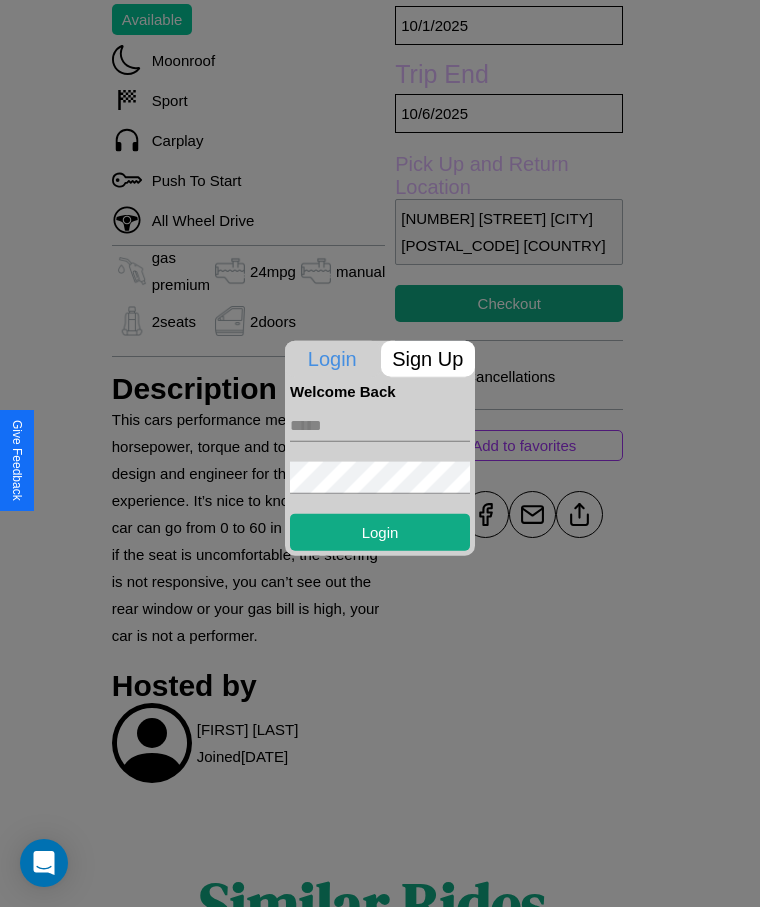 click at bounding box center (380, 425) 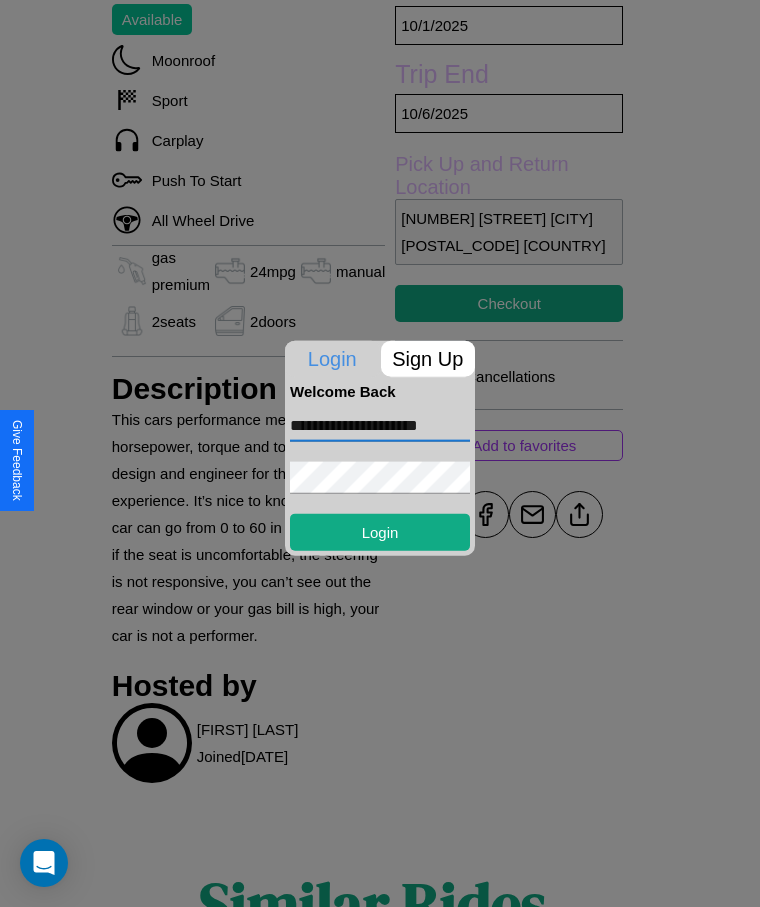scroll, scrollTop: 0, scrollLeft: 3, axis: horizontal 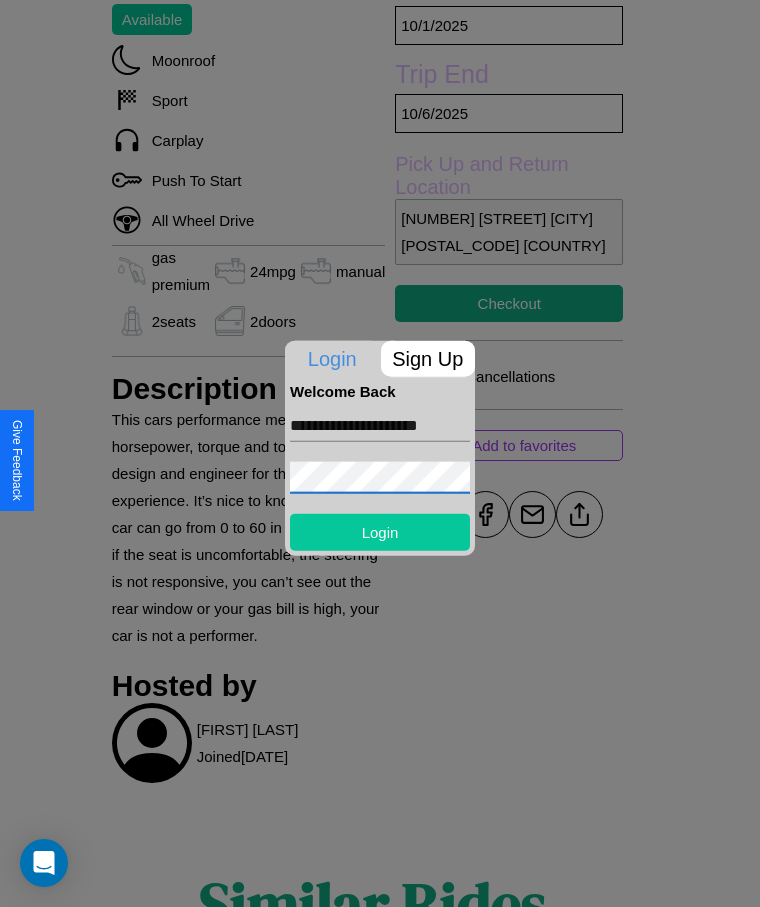 click on "Login" at bounding box center (380, 531) 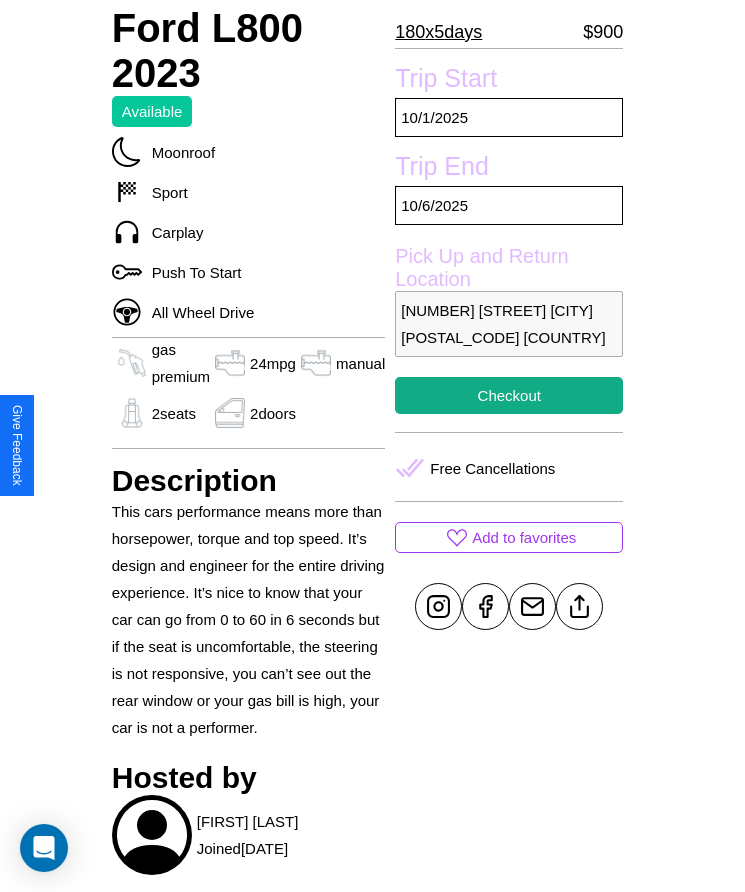 scroll, scrollTop: 538, scrollLeft: 0, axis: vertical 